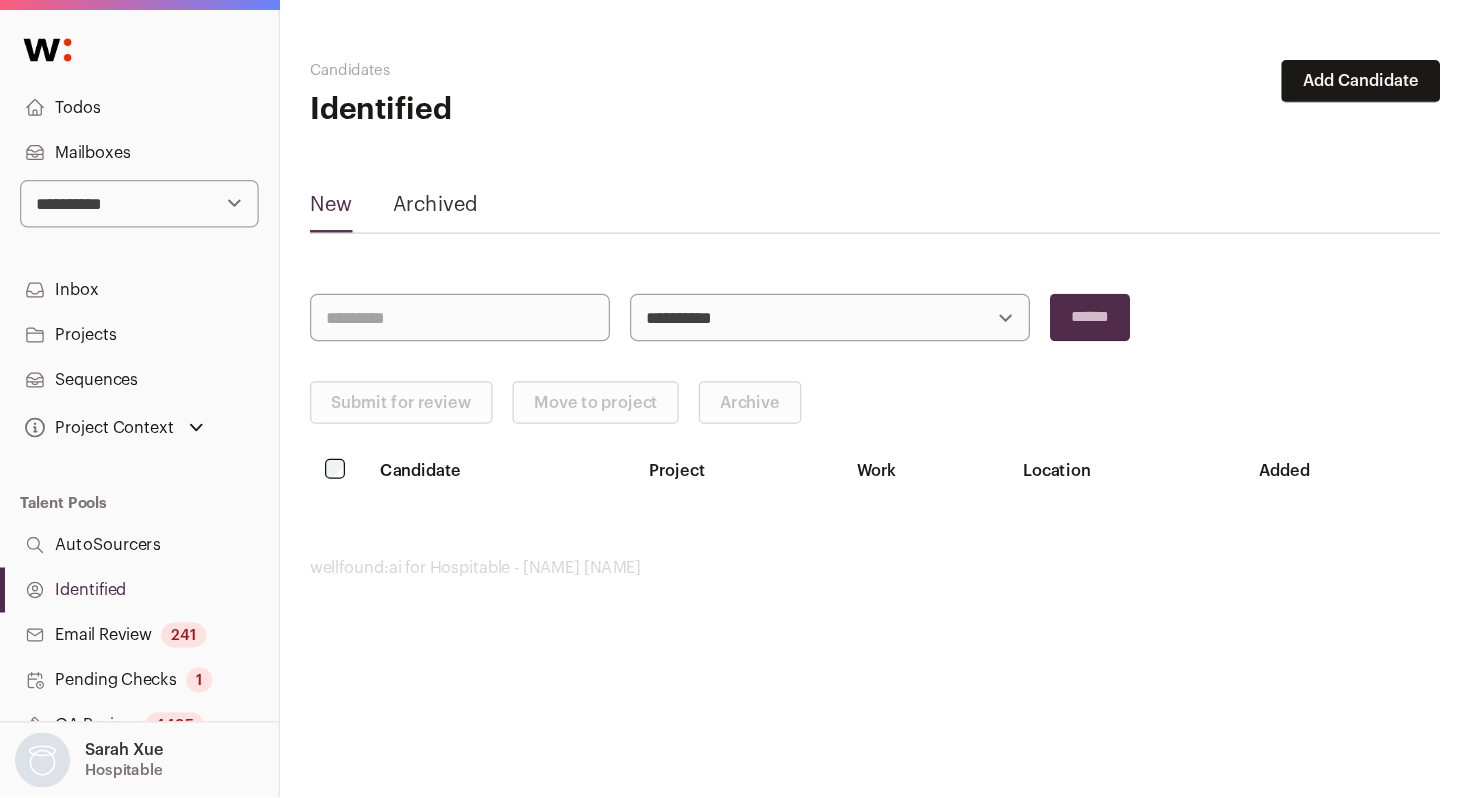 scroll, scrollTop: 0, scrollLeft: 0, axis: both 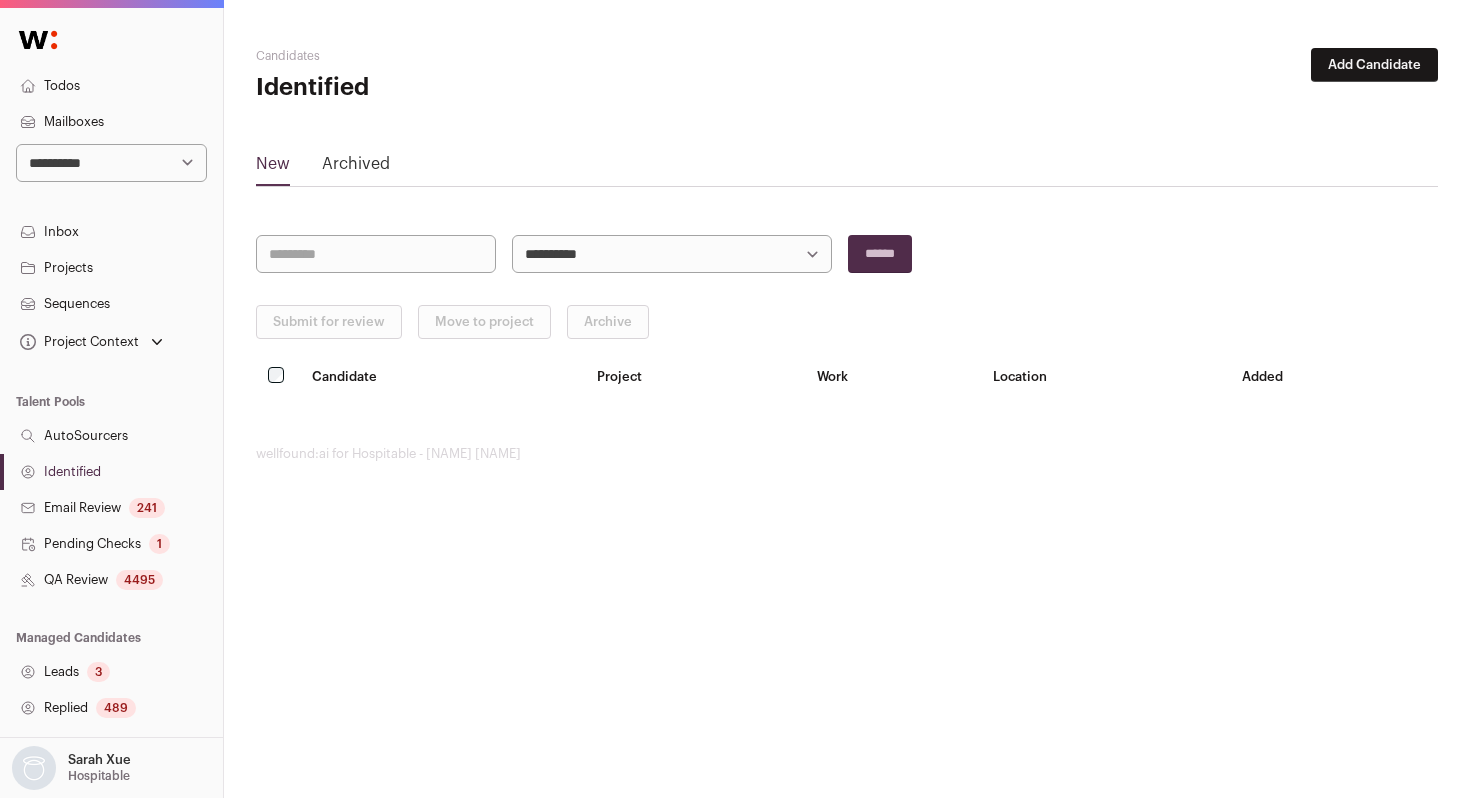 click on "**********" at bounding box center [111, 163] 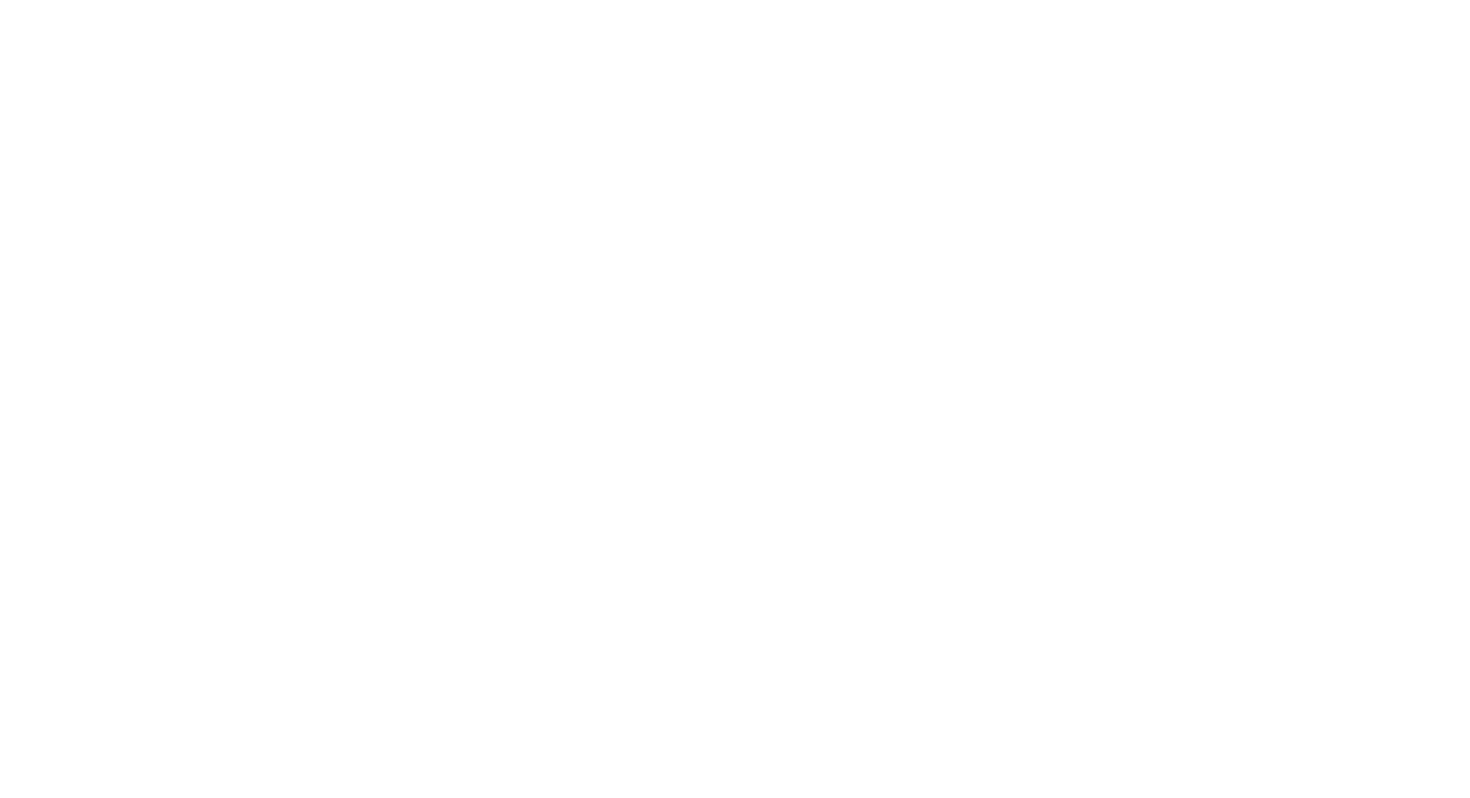 scroll, scrollTop: 0, scrollLeft: 0, axis: both 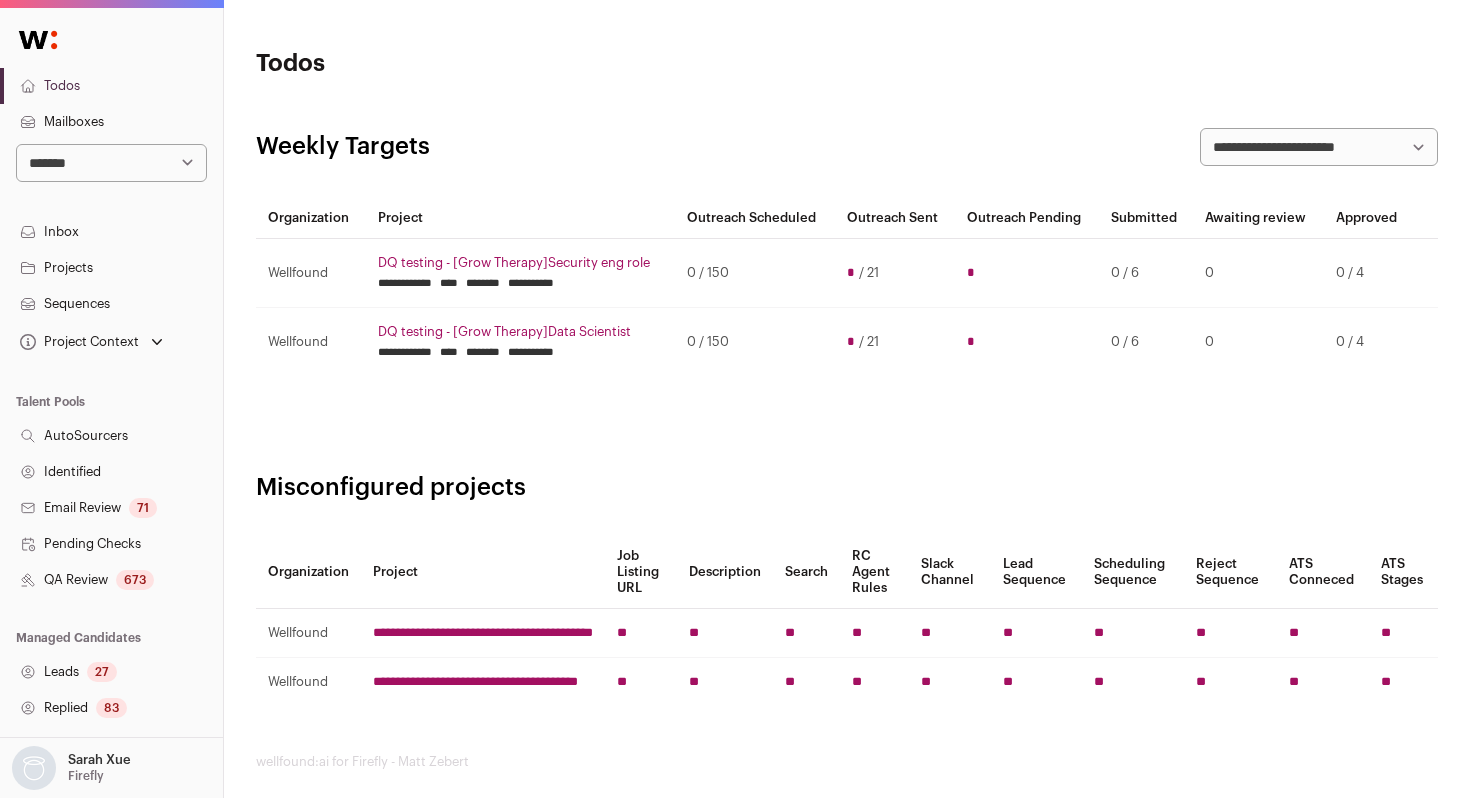 click on "QA Review
[NUMBER]" at bounding box center (111, 580) 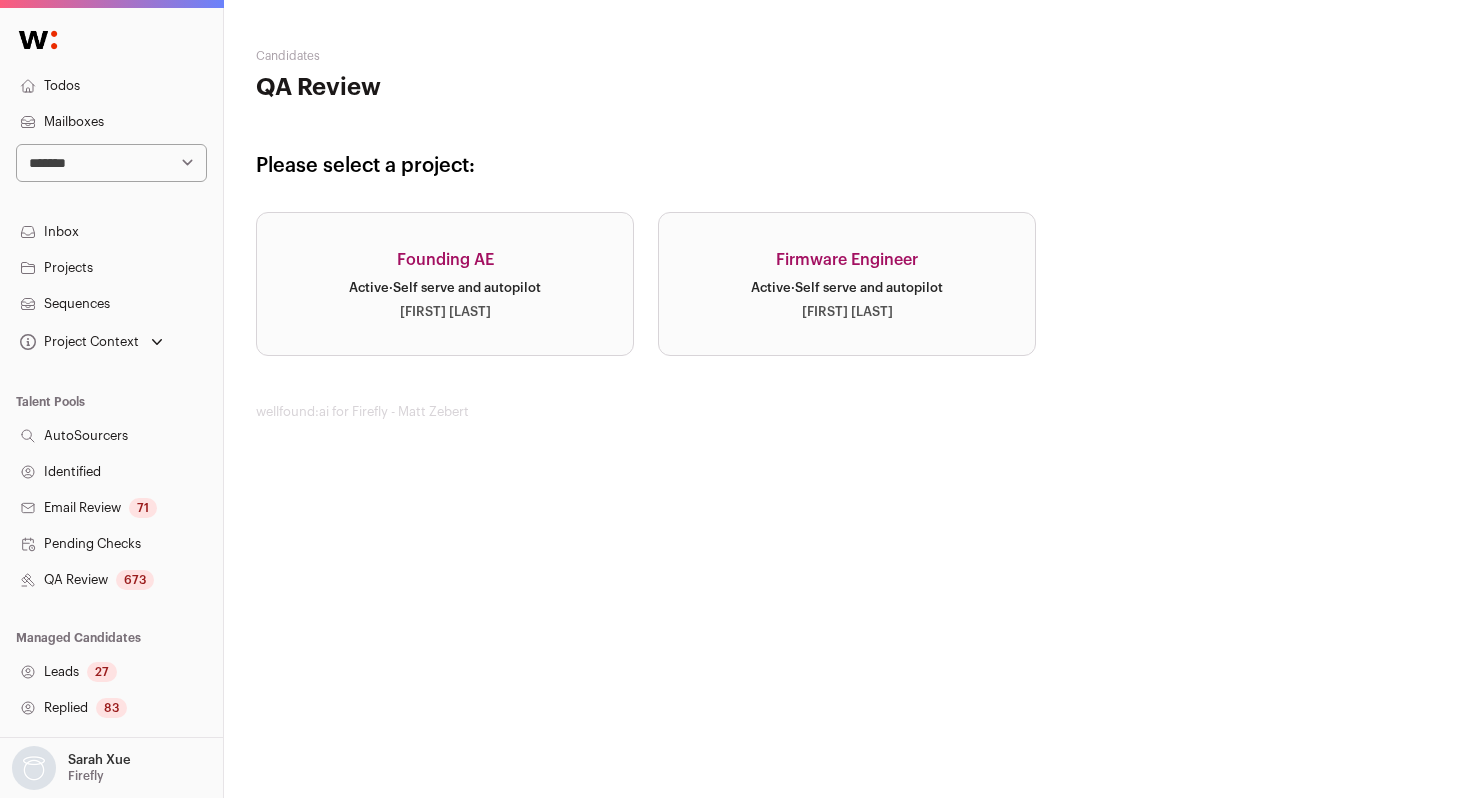 click on "Founding AE
Active
·
Self serve and autopilot
Ksenia Bakhmina" at bounding box center [445, 284] 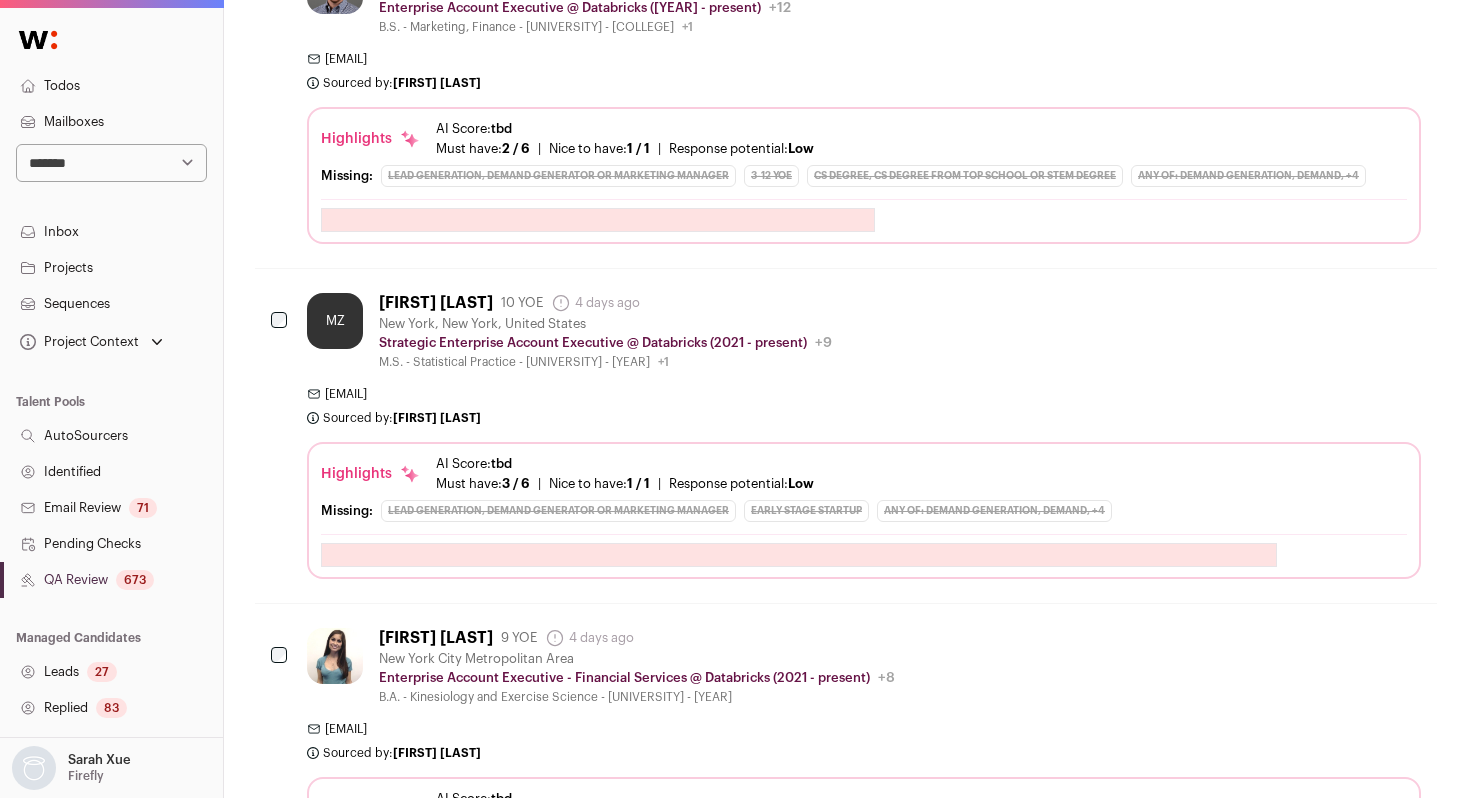 scroll, scrollTop: 5296, scrollLeft: 1, axis: both 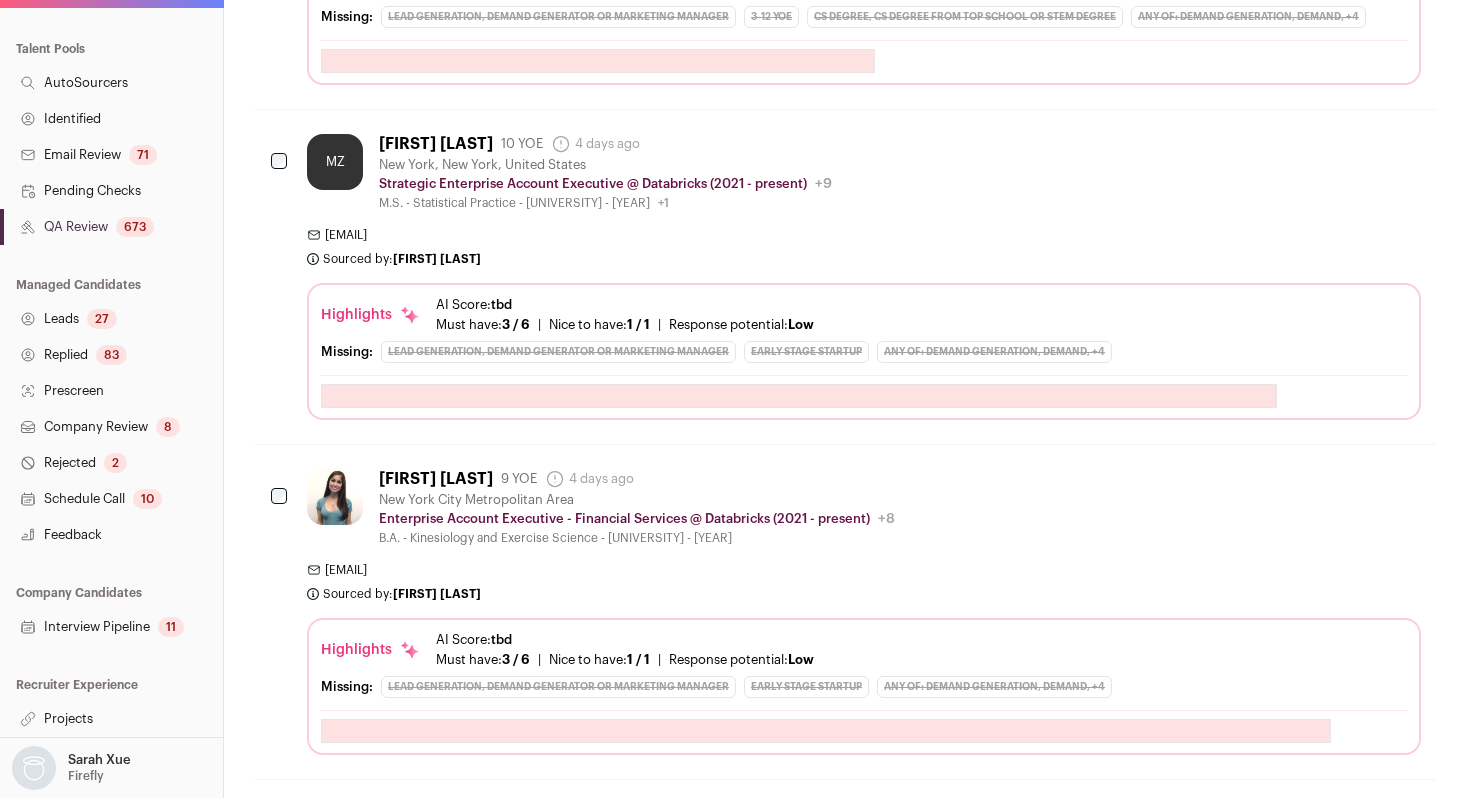 click on "Company Review
8" at bounding box center [111, 427] 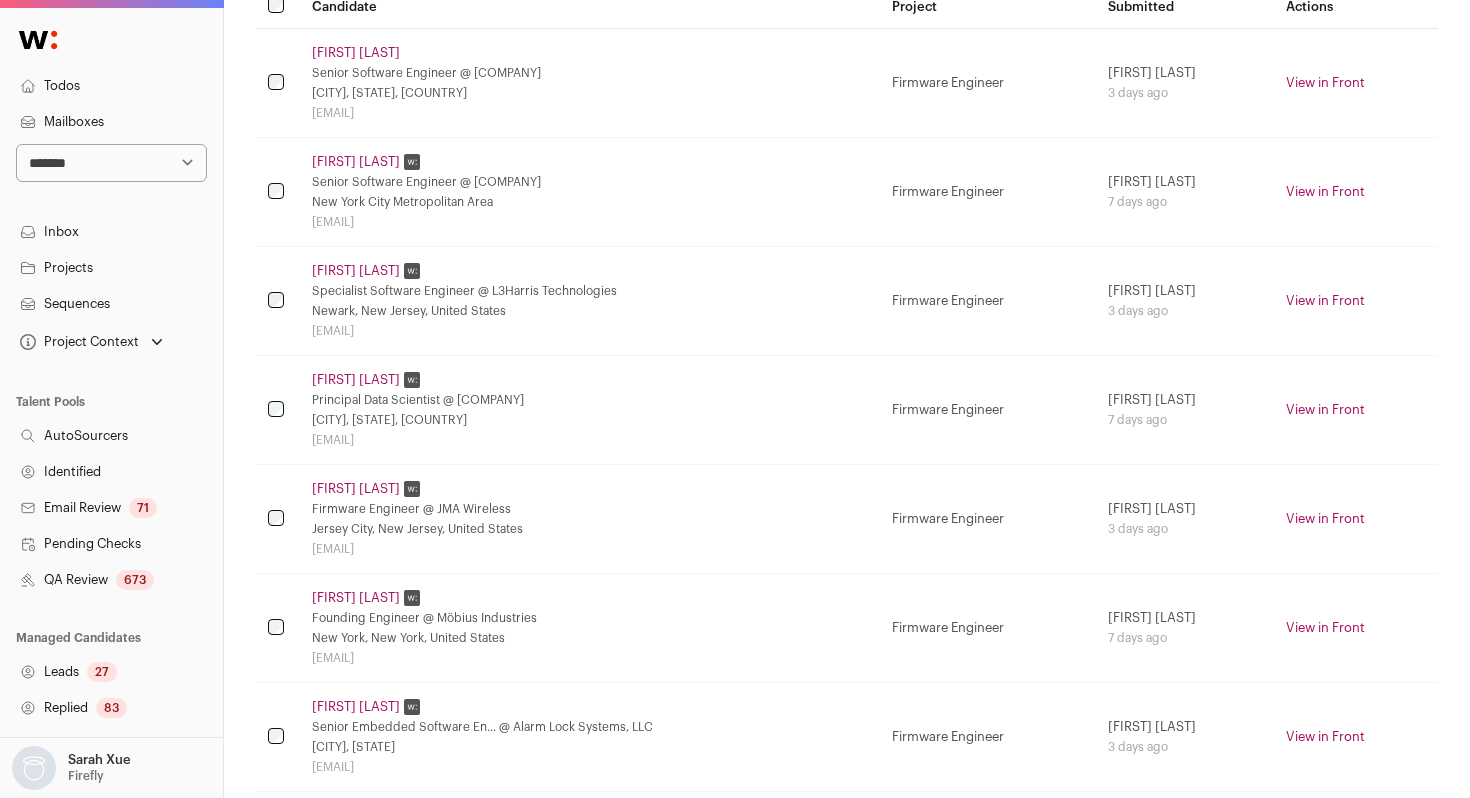scroll, scrollTop: 563, scrollLeft: 0, axis: vertical 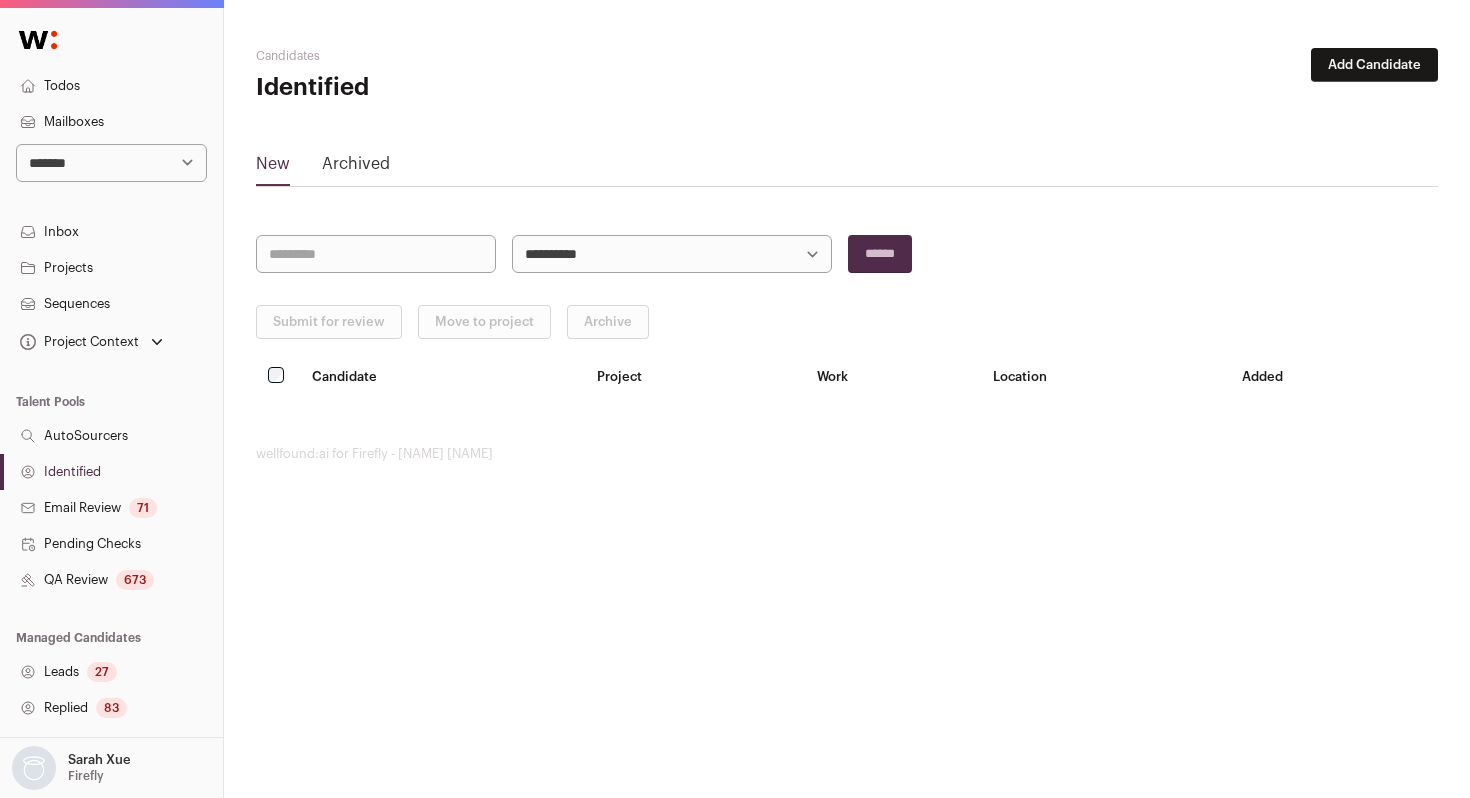 click on "**********" at bounding box center (111, 163) 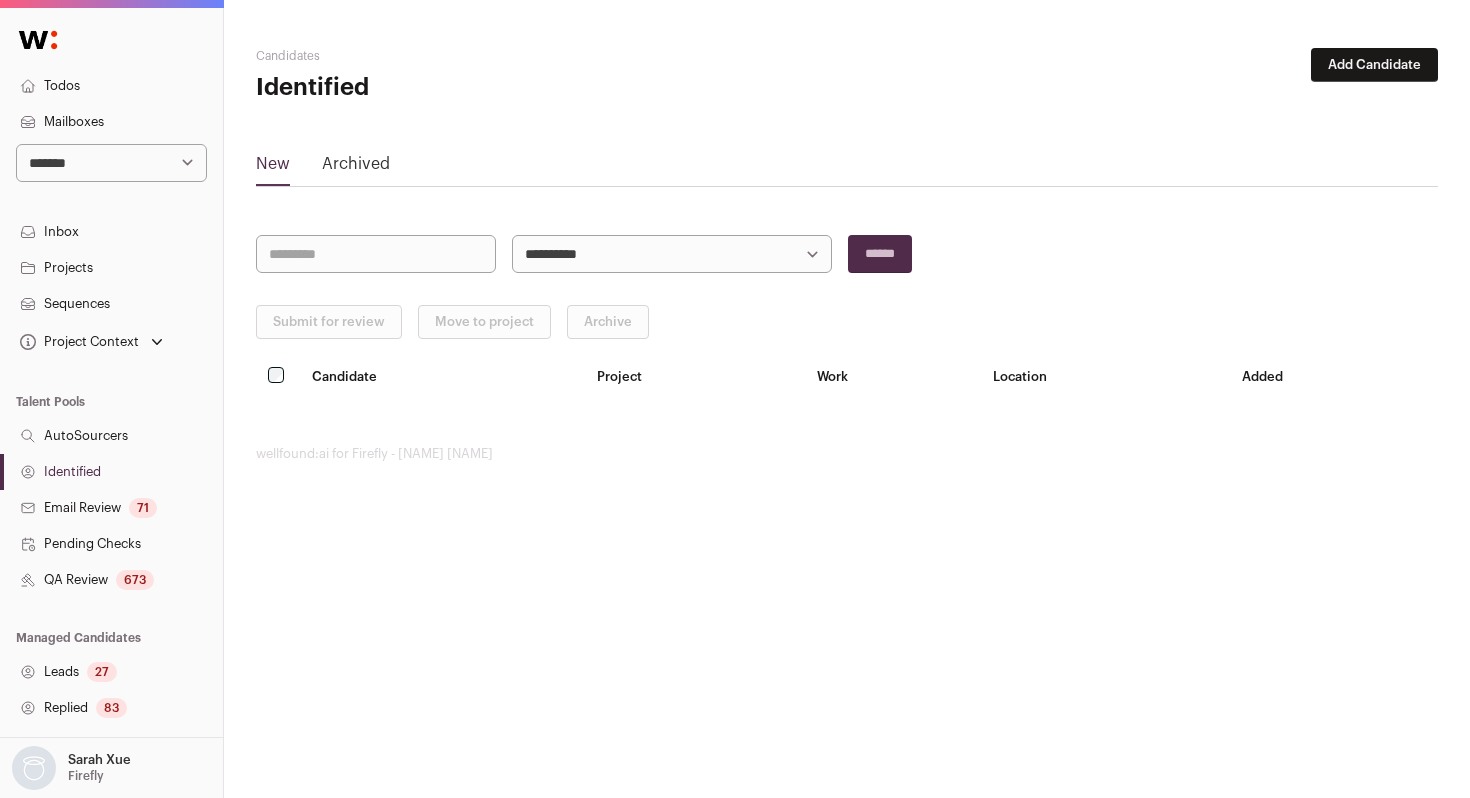 select on "***" 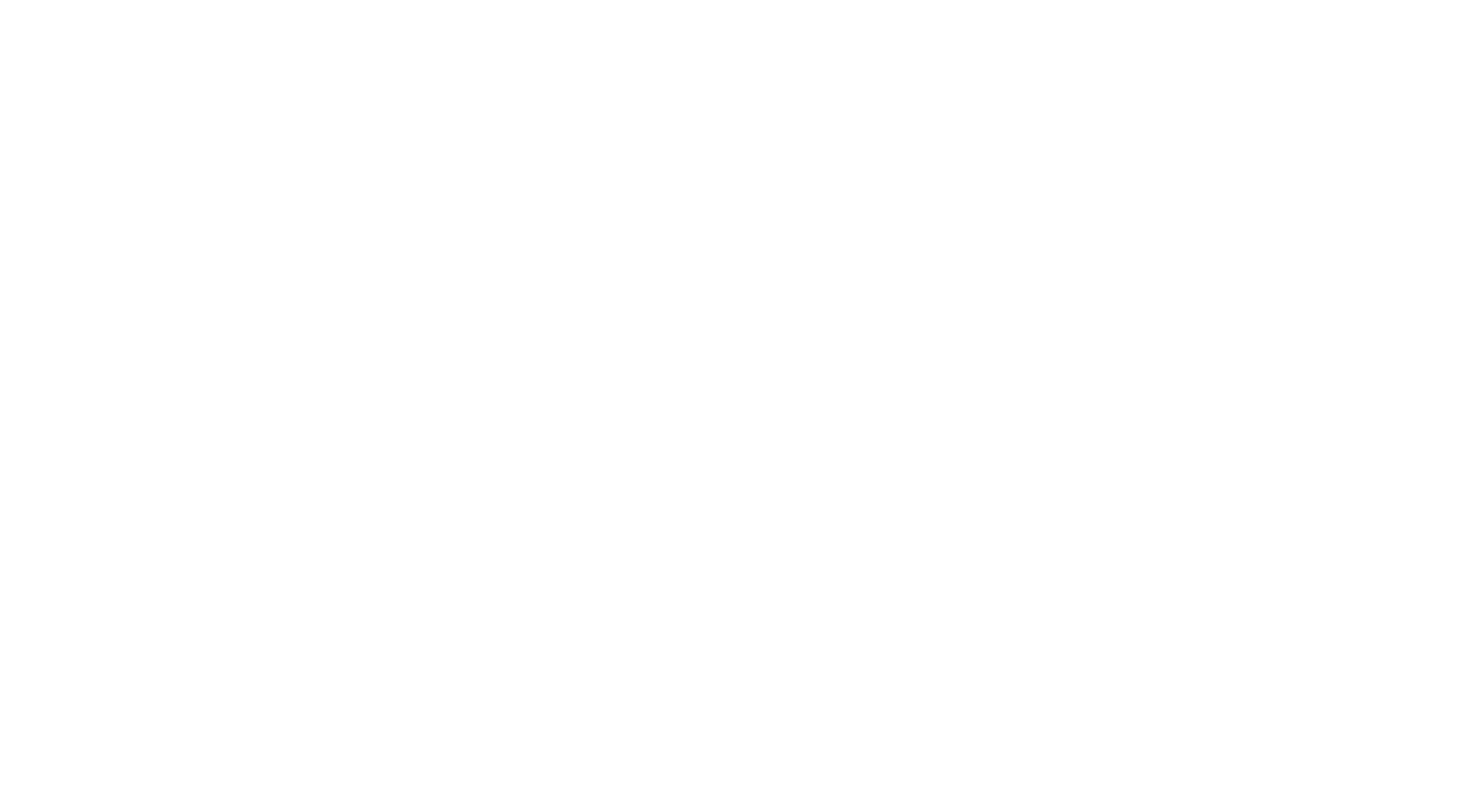 scroll, scrollTop: 0, scrollLeft: 0, axis: both 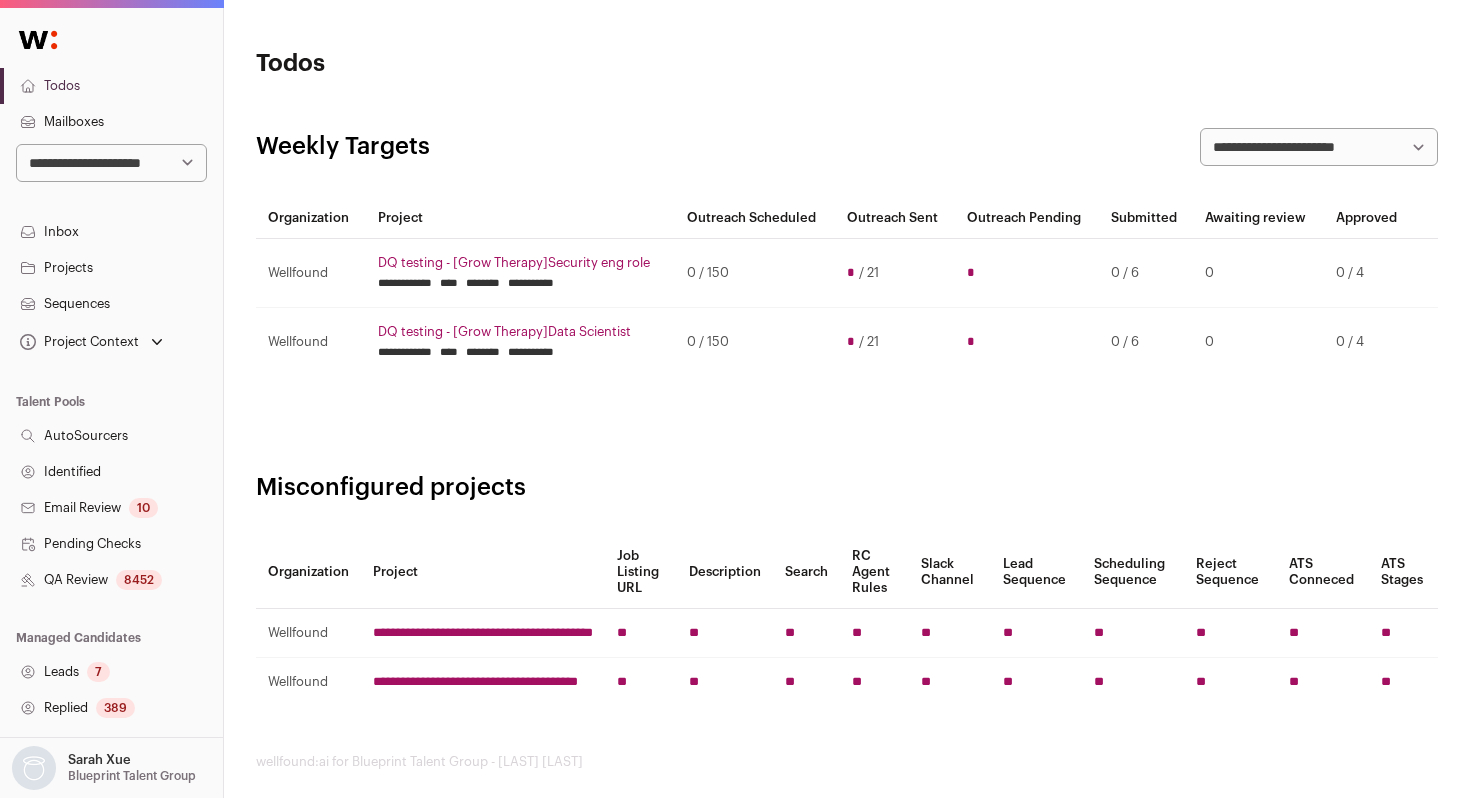 click on "Identified" at bounding box center [111, 472] 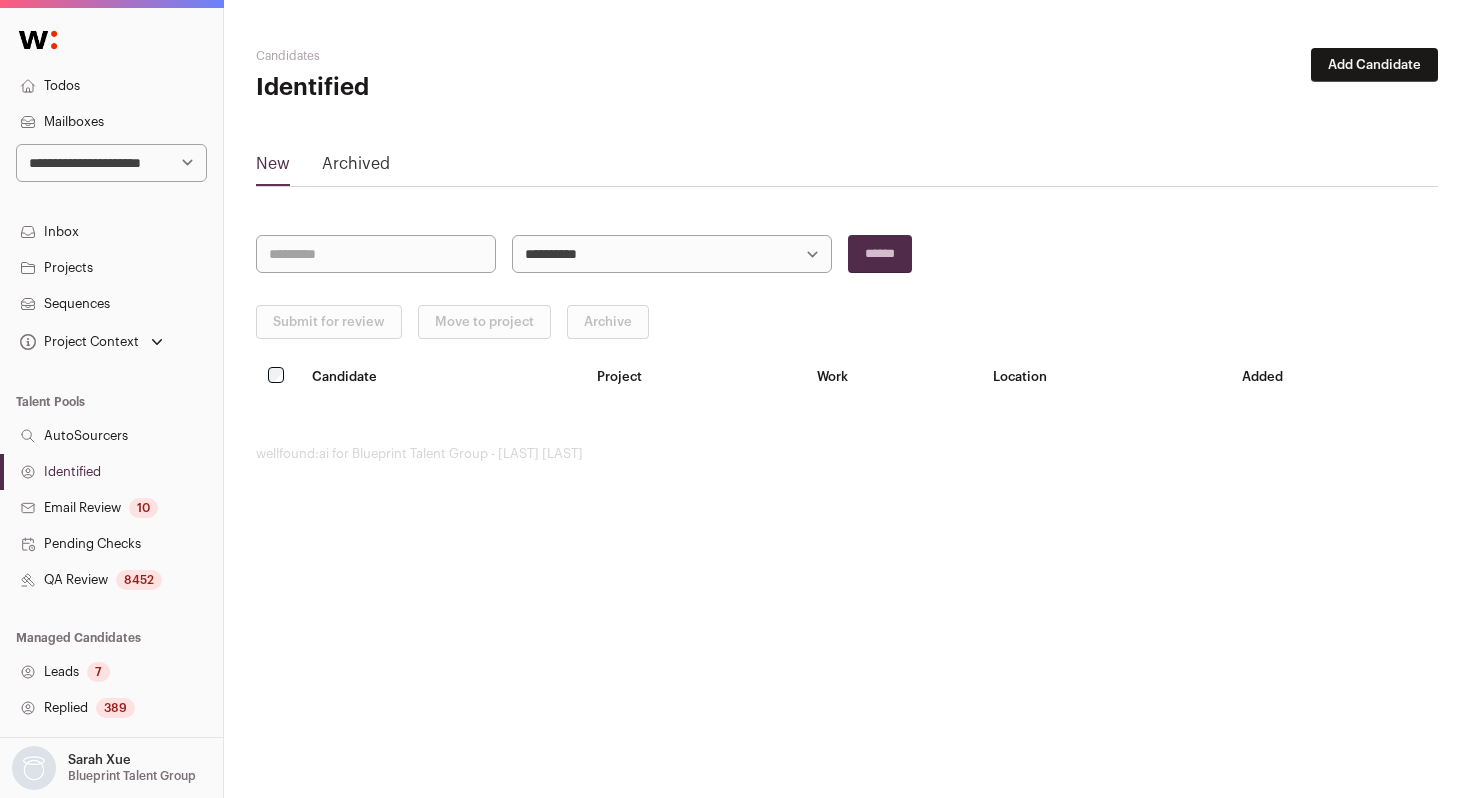 click on "QA Review
8452" at bounding box center (111, 580) 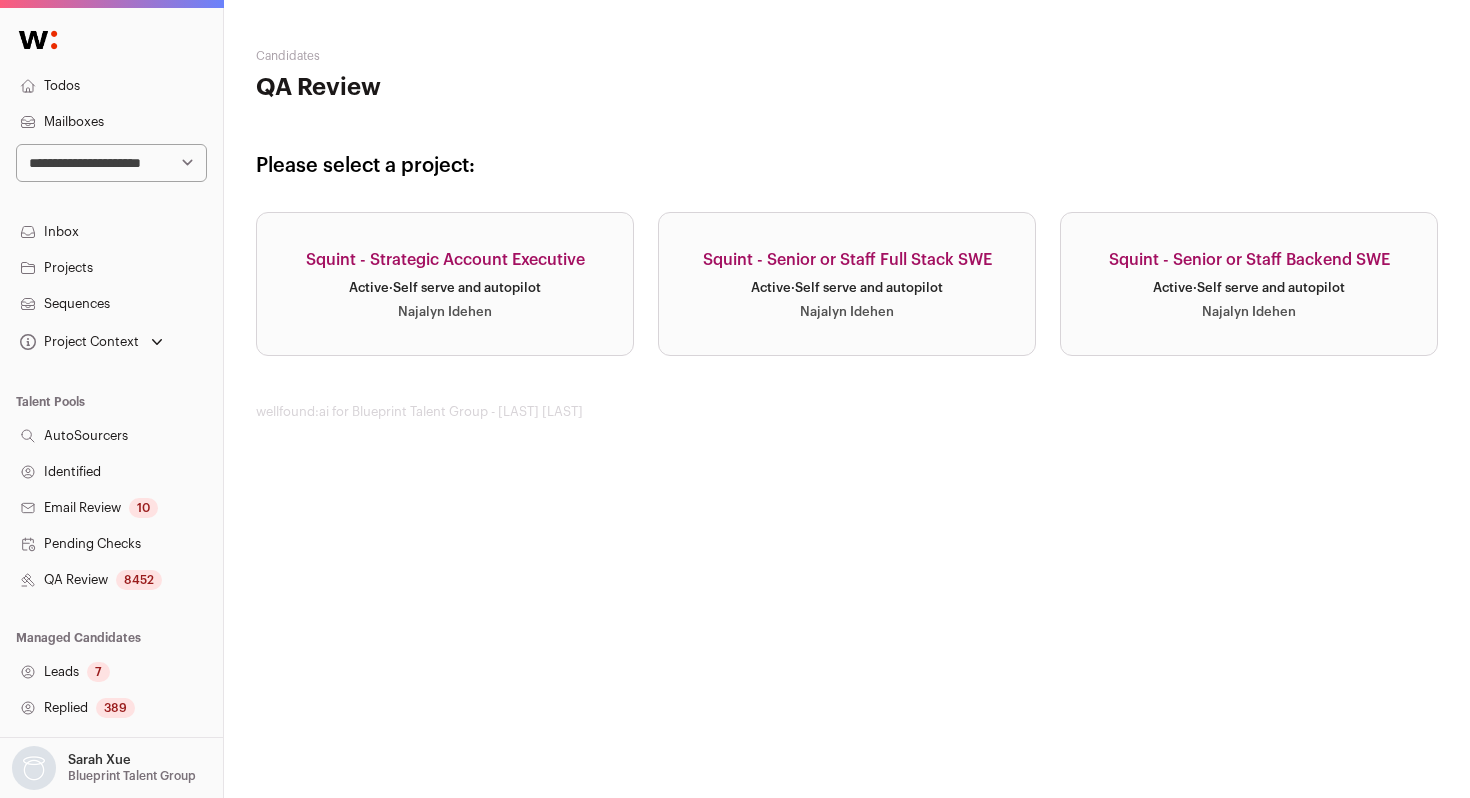 click on "[COMPANY] - Senior or Staff Backend SWE
Active
·
Self serve and autopilot
[FIRST] [LAST]" at bounding box center (1249, 284) 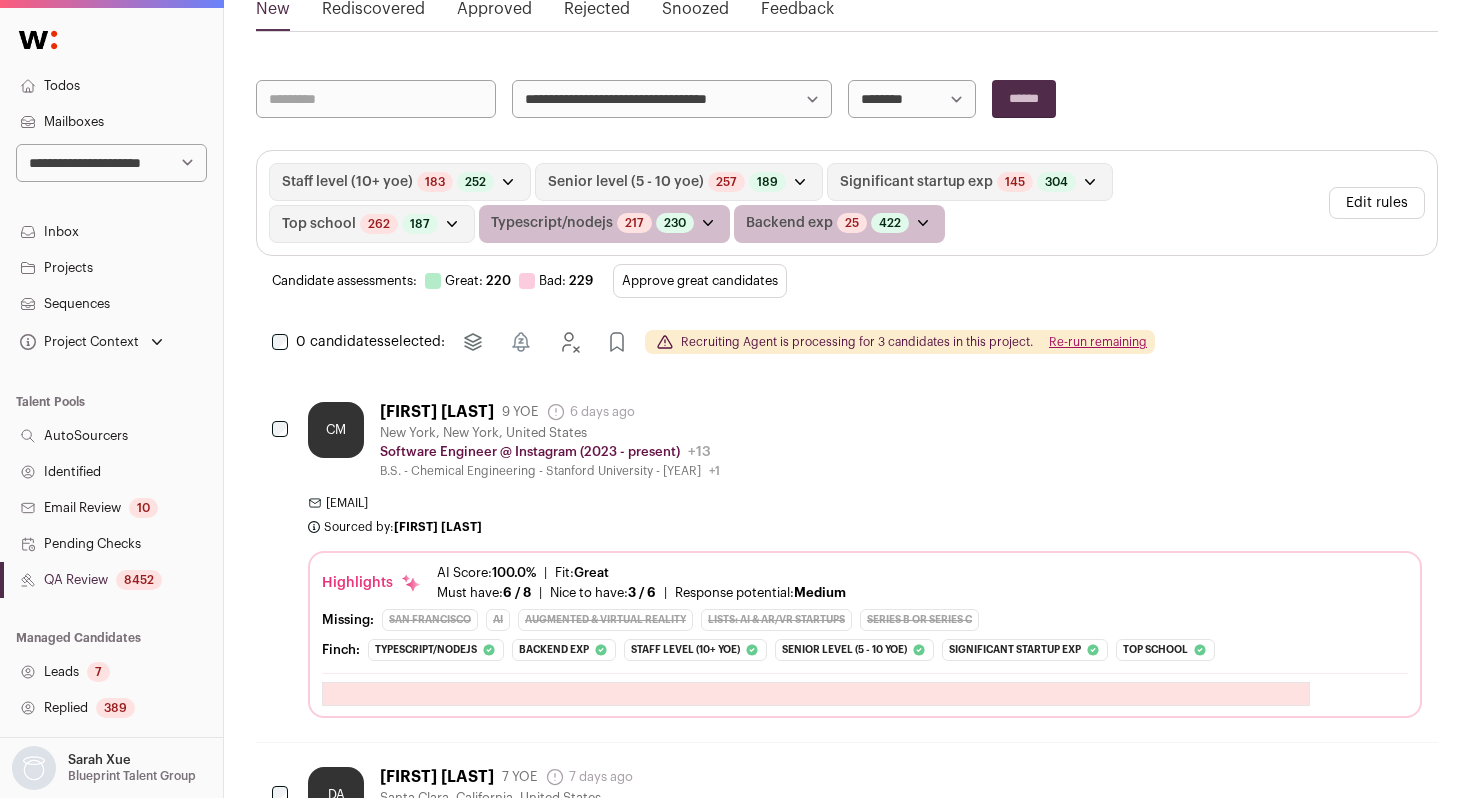 scroll, scrollTop: 294, scrollLeft: 0, axis: vertical 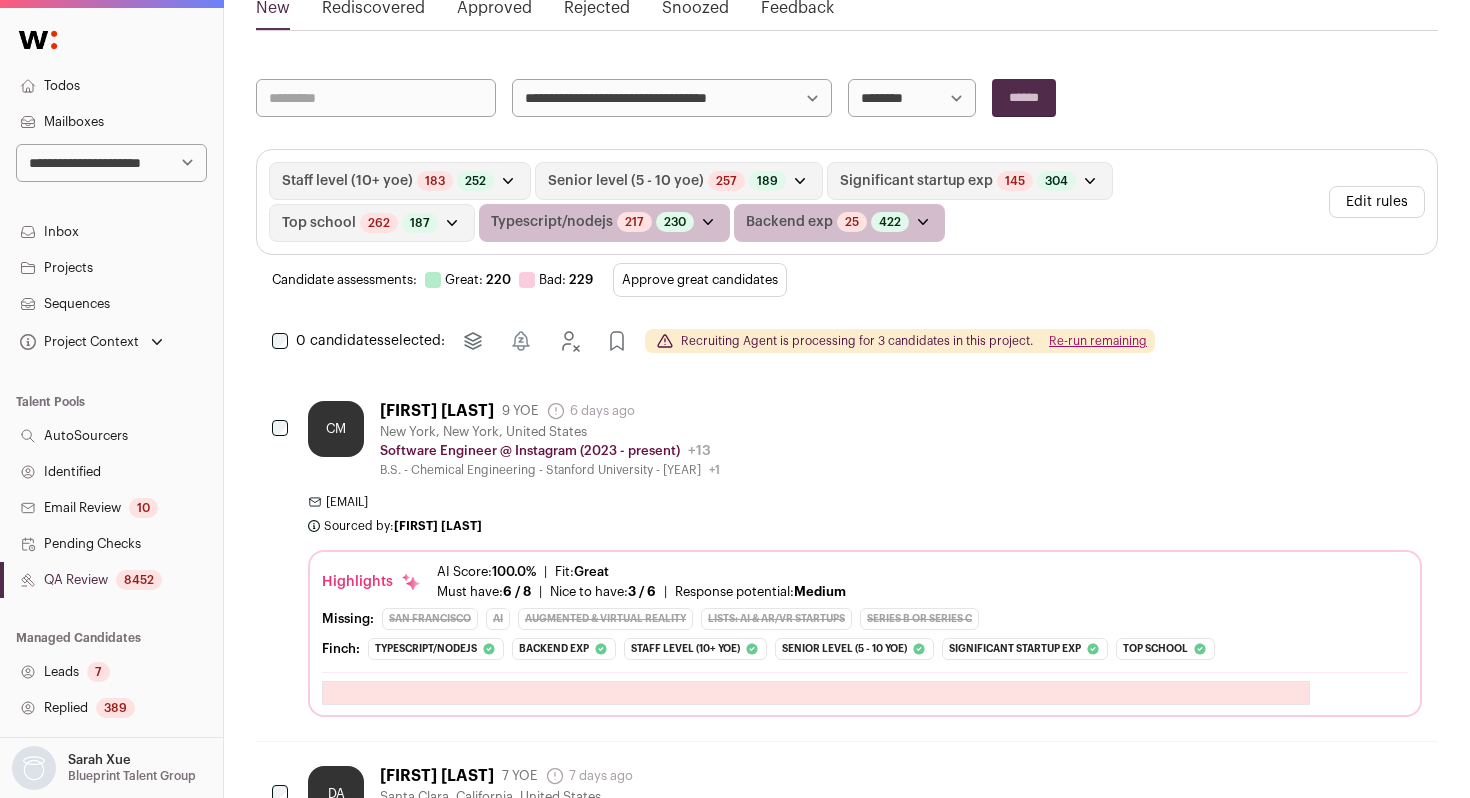 click on "Edit rules" at bounding box center (1377, 202) 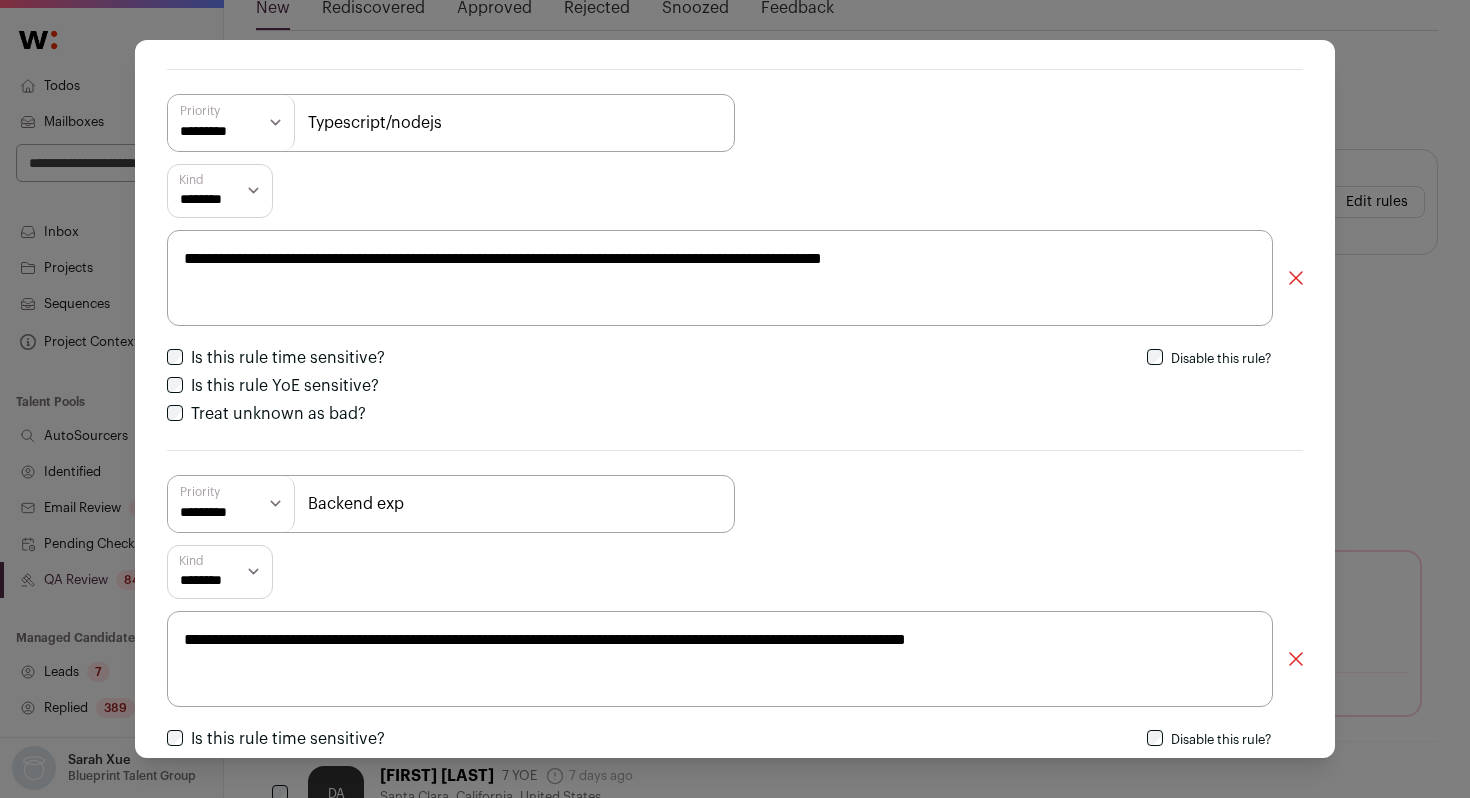 scroll, scrollTop: 1746, scrollLeft: 0, axis: vertical 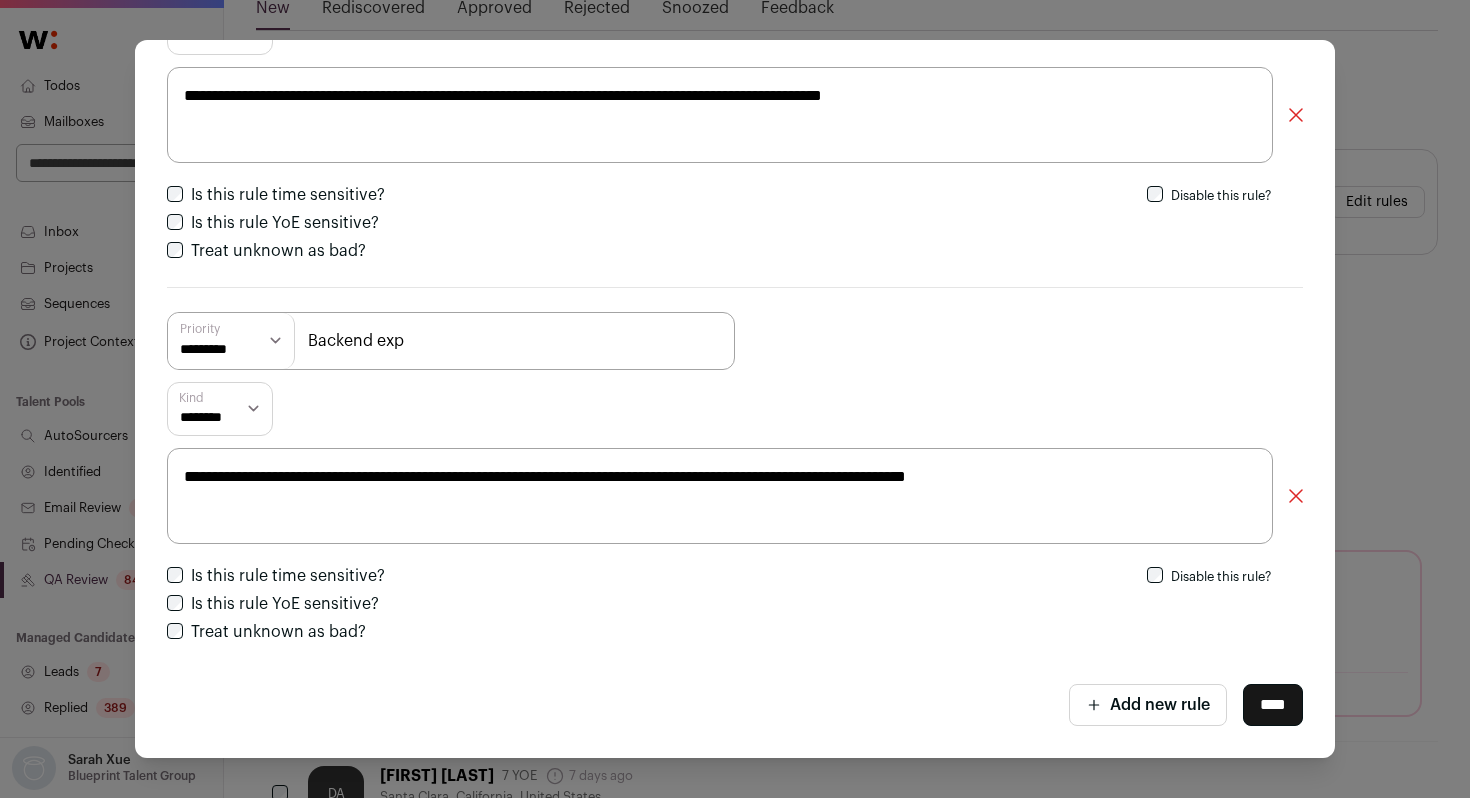 click on "**********" at bounding box center (735, 399) 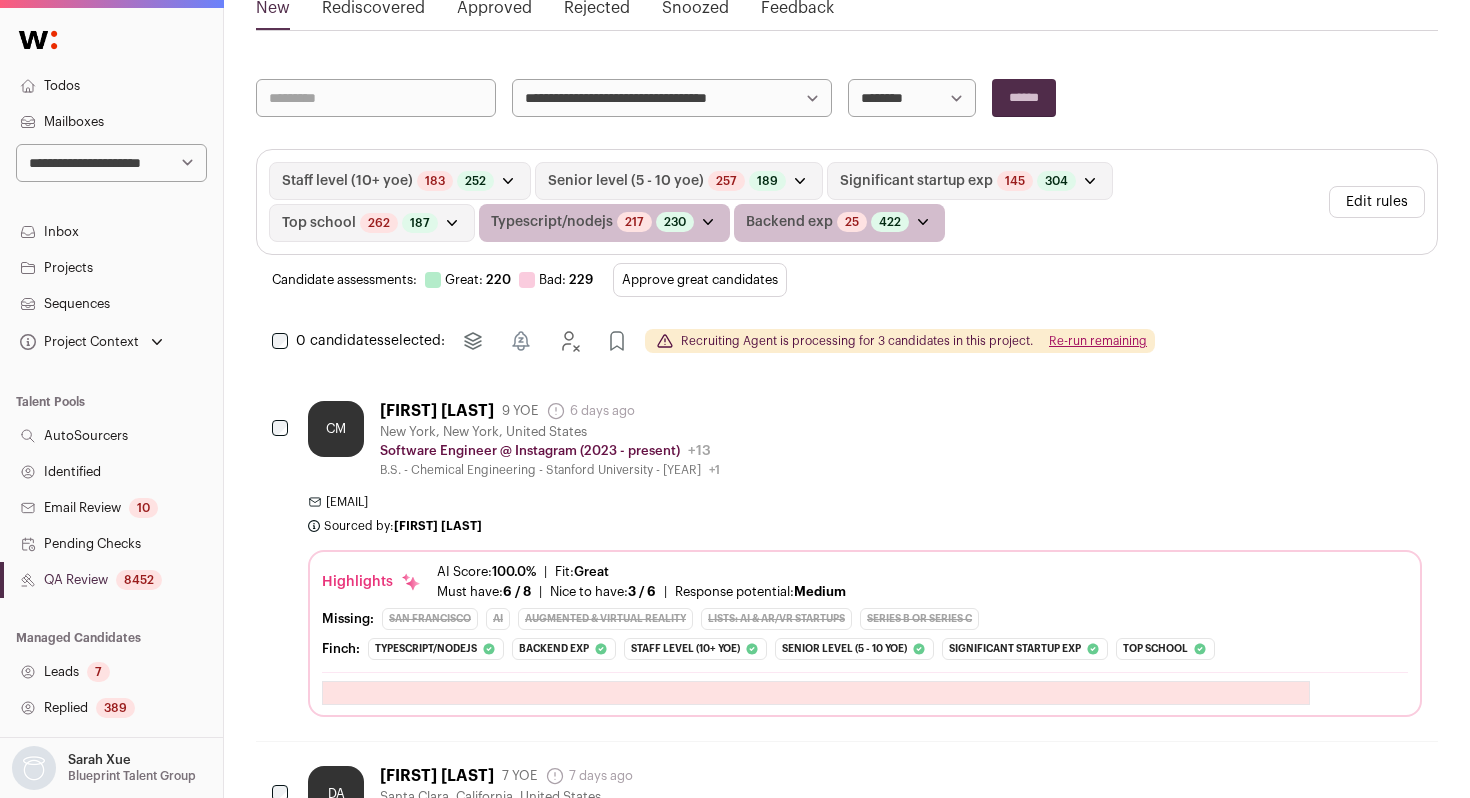 click on "Identified" at bounding box center [111, 472] 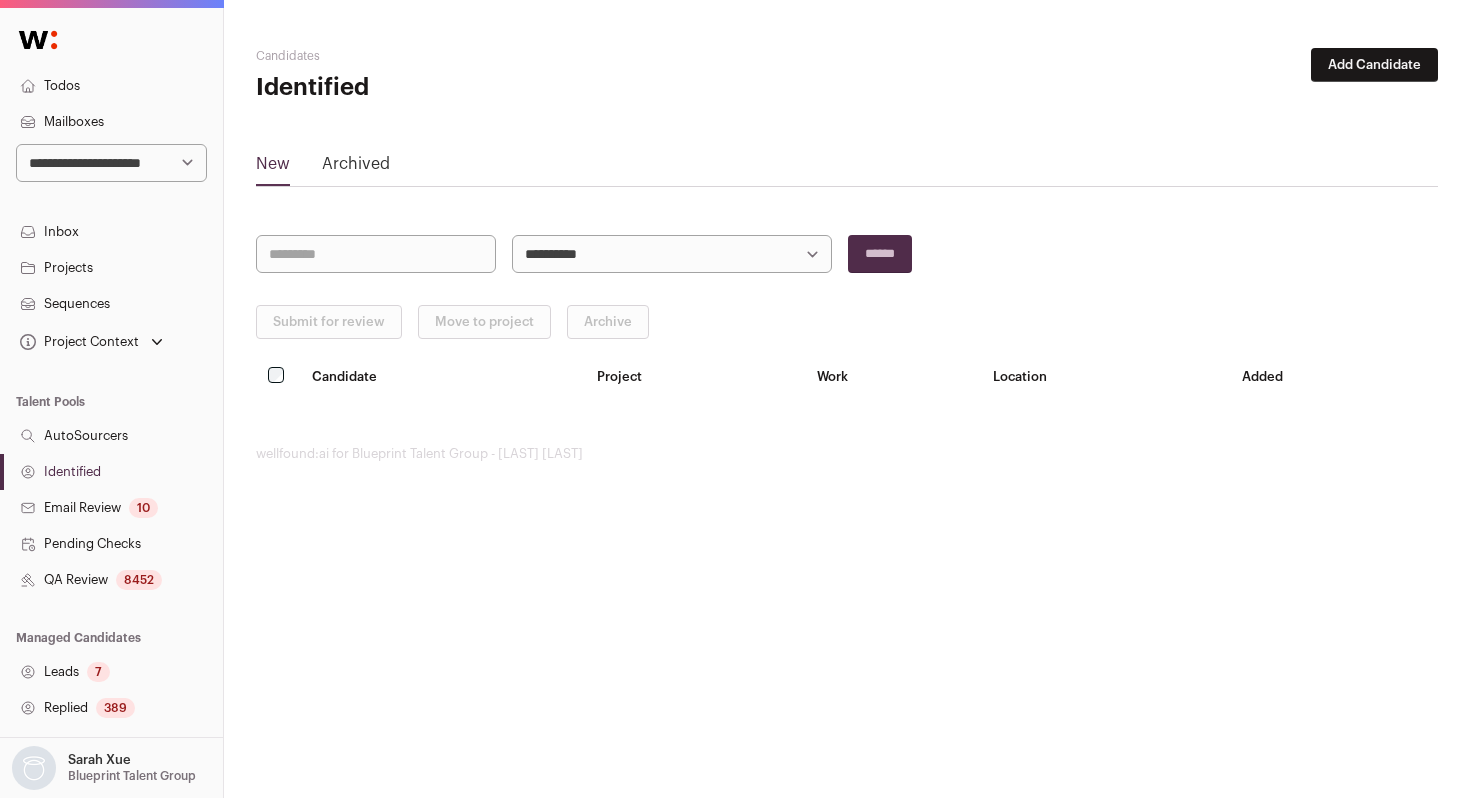 scroll, scrollTop: 0, scrollLeft: 0, axis: both 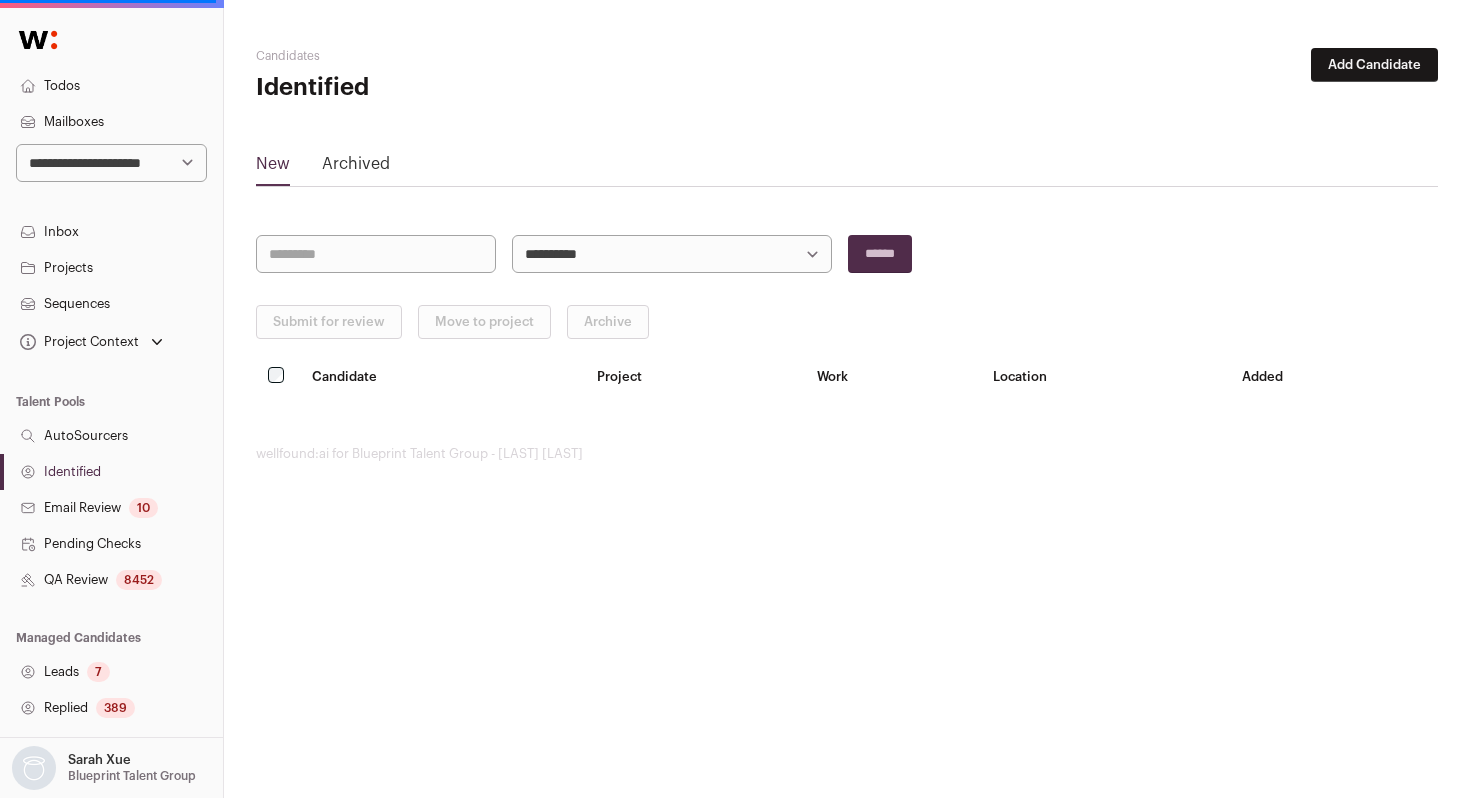 click on "Identified" at bounding box center (111, 472) 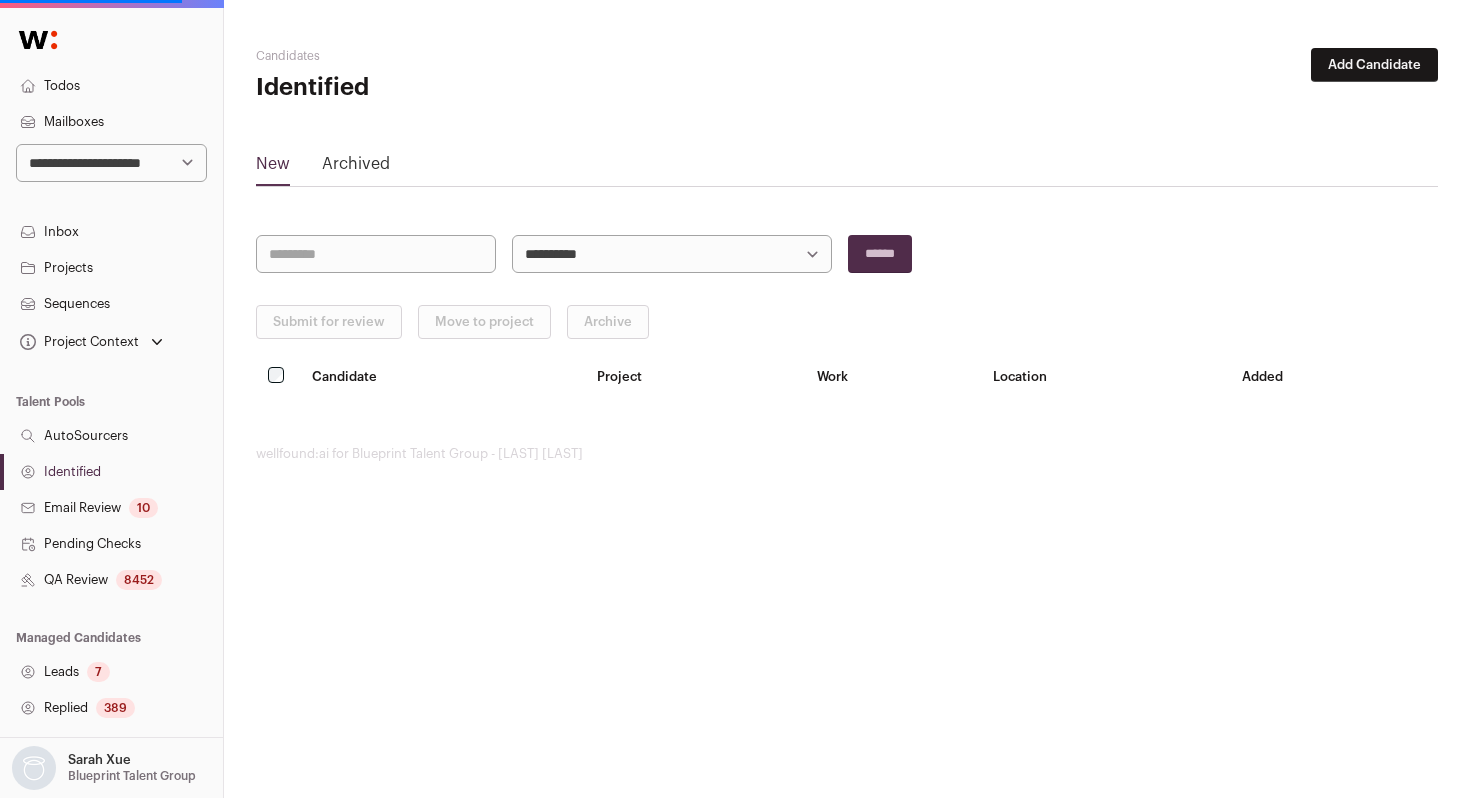 click on "Identified" at bounding box center (111, 472) 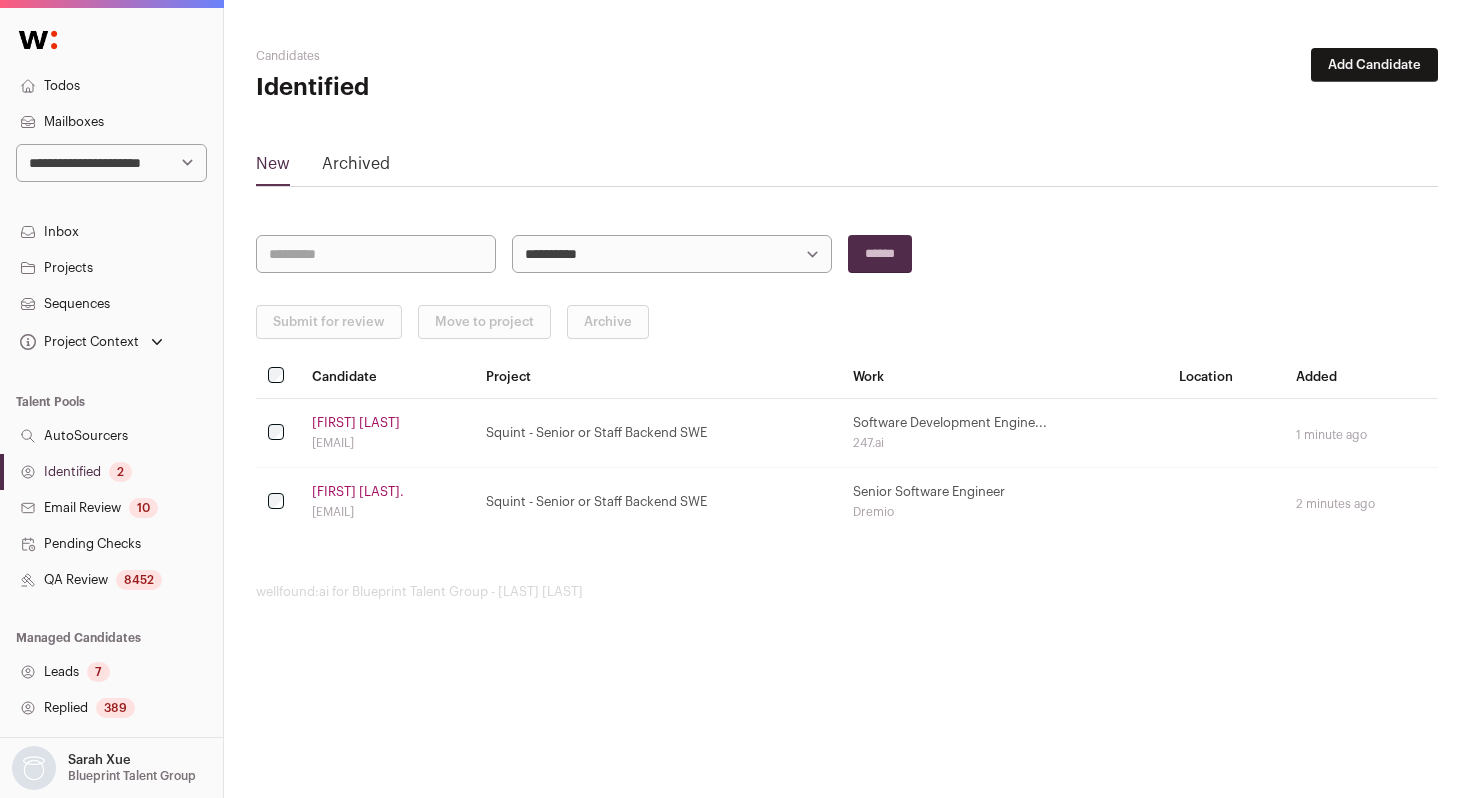 click on "Identified
2" at bounding box center (111, 472) 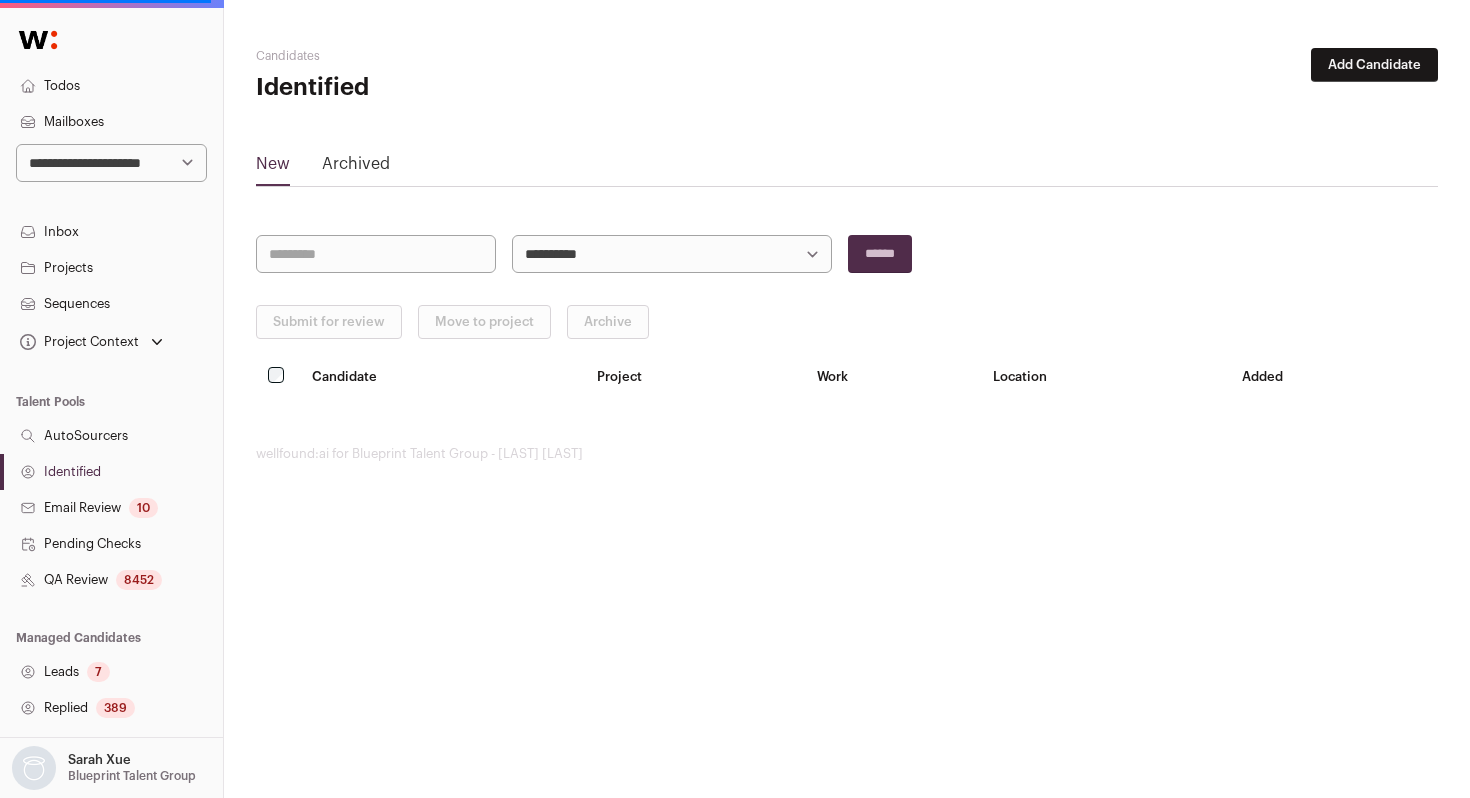 click on "Identified" at bounding box center (111, 472) 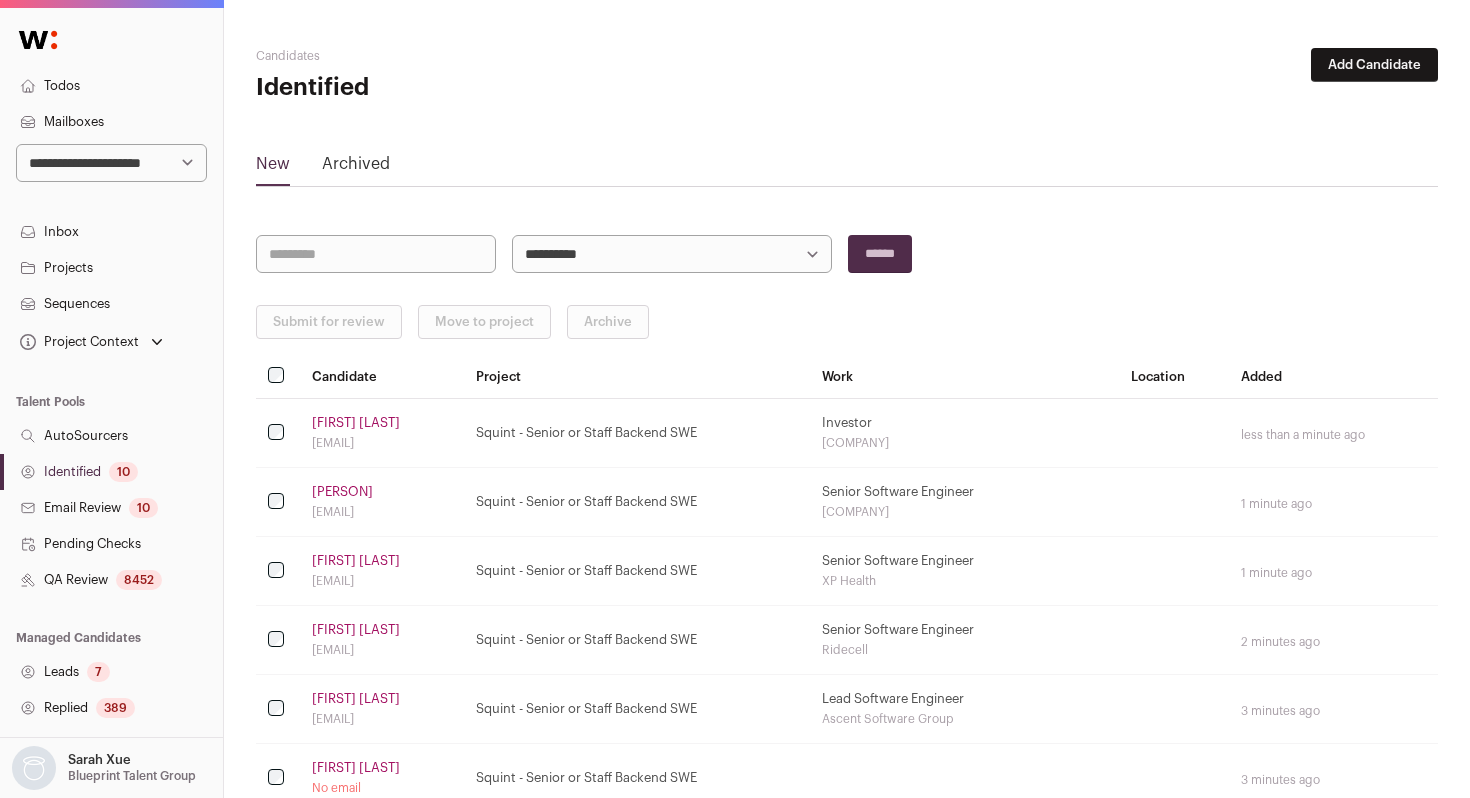 click on "Identified
10" at bounding box center (111, 472) 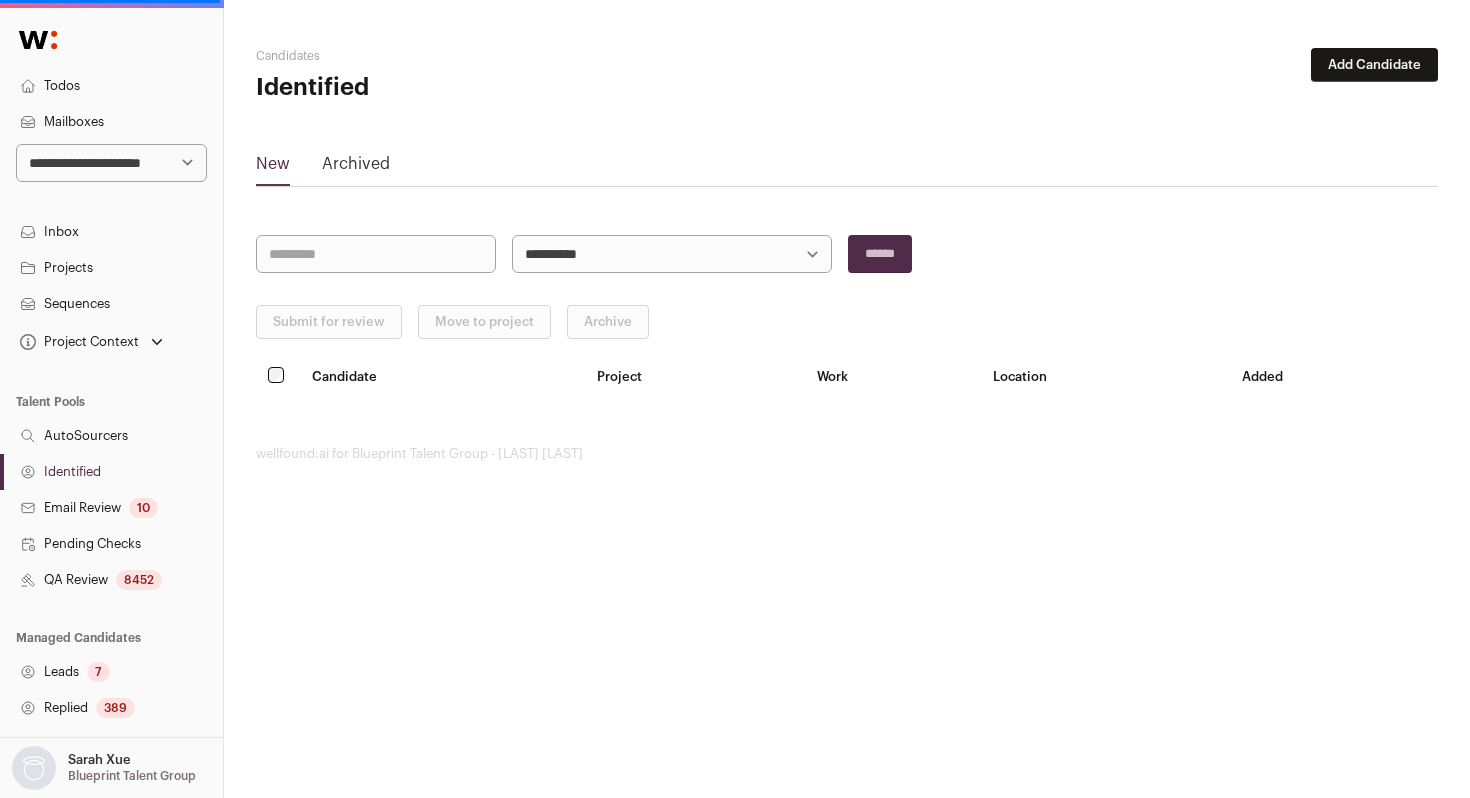 click on "Identified" at bounding box center (111, 472) 